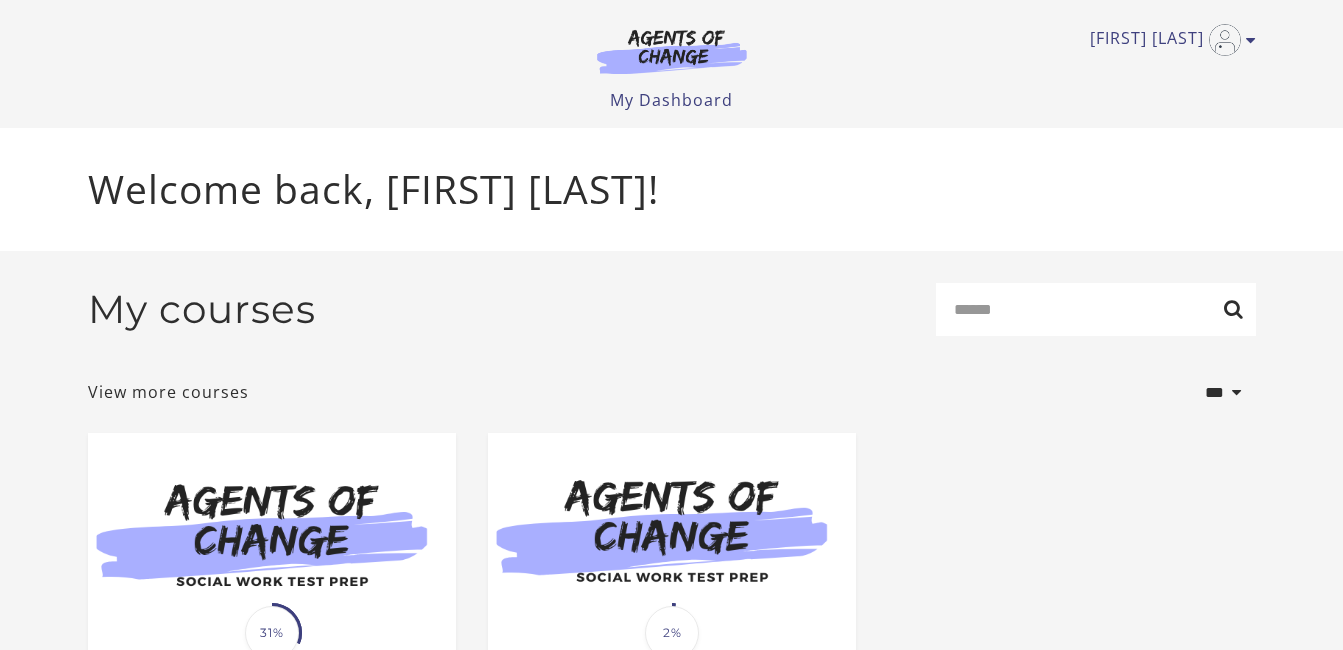 scroll, scrollTop: 0, scrollLeft: 0, axis: both 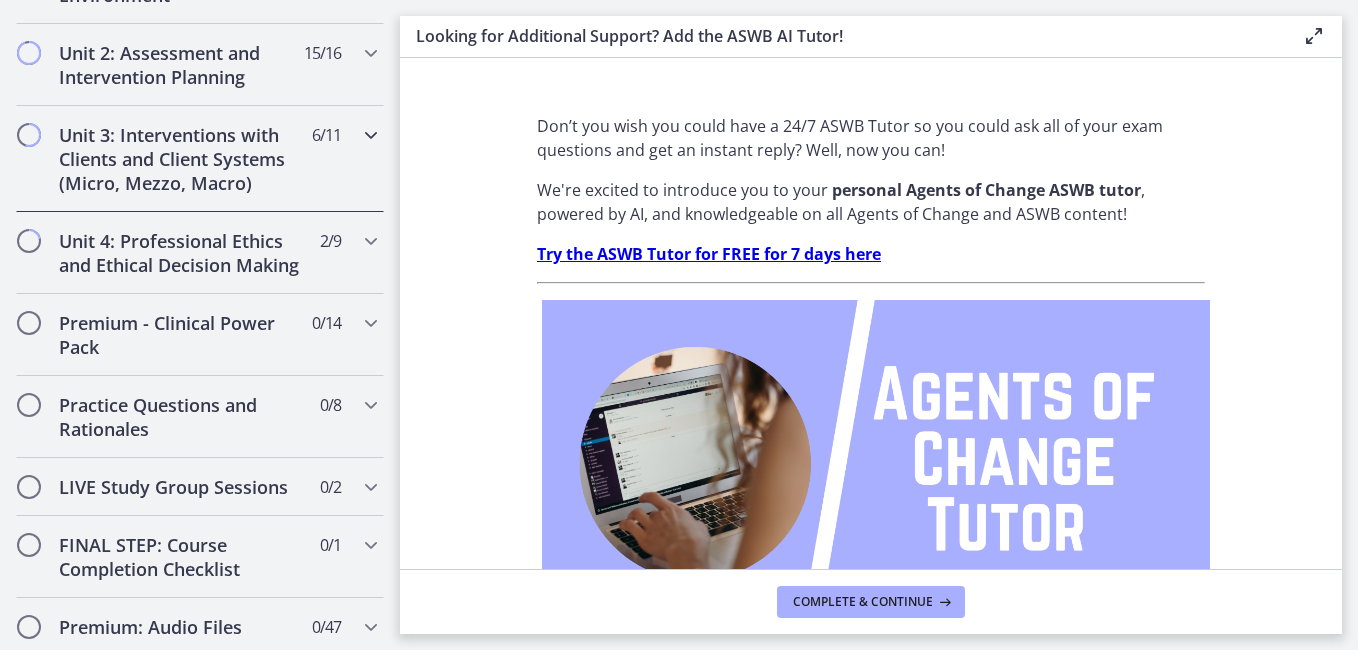 click on "Unit 3: Interventions with Clients and Client Systems (Micro, Mezzo, Macro)" at bounding box center (181, 159) 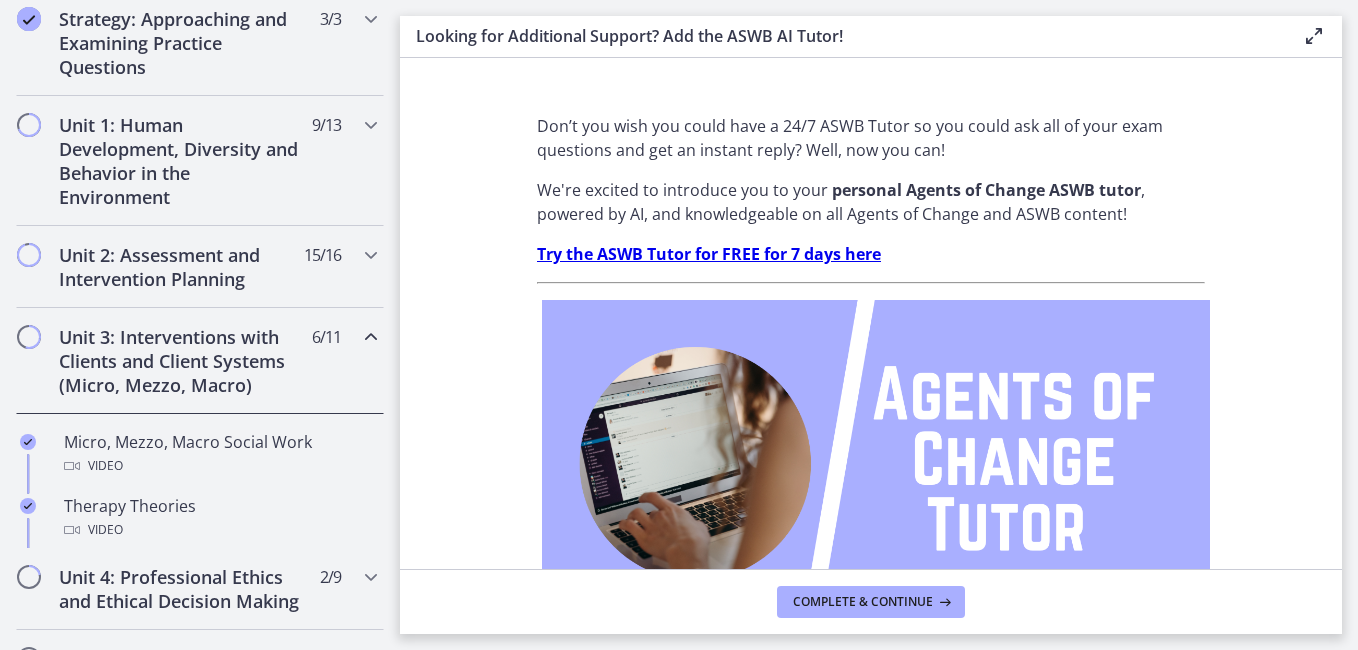 scroll, scrollTop: 675, scrollLeft: 0, axis: vertical 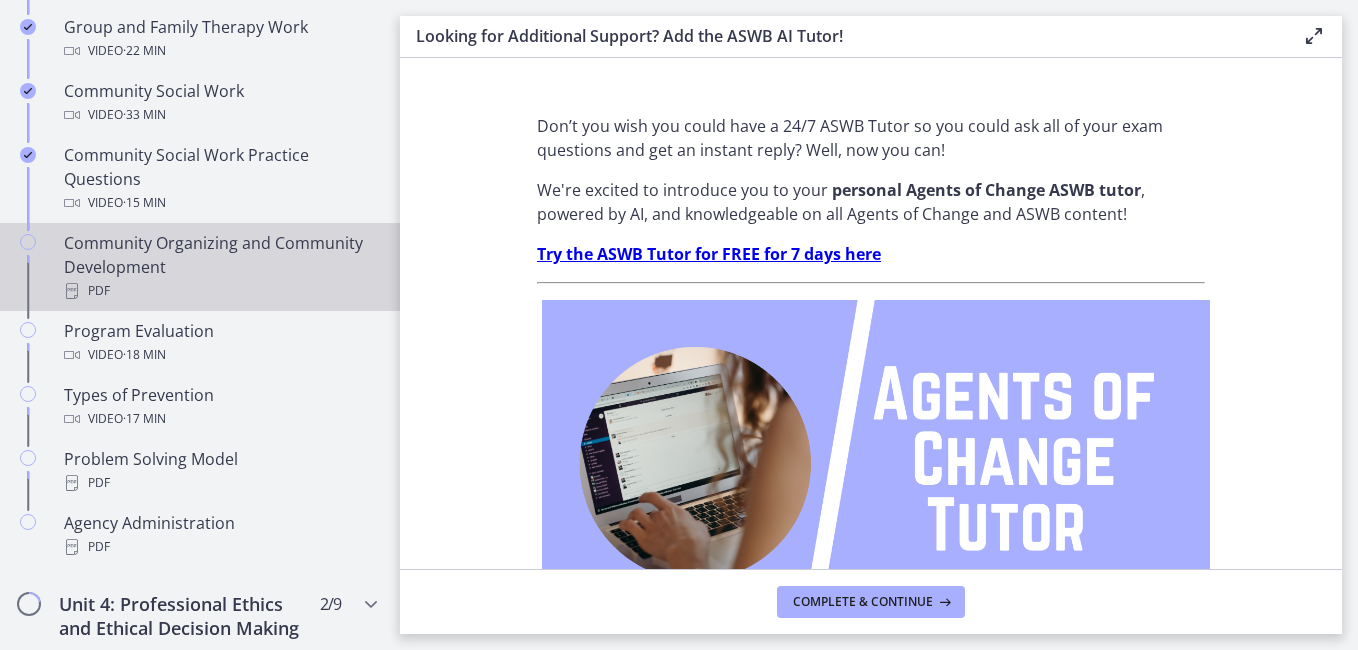click on "Community Organizing and Community Development
PDF" at bounding box center (220, 267) 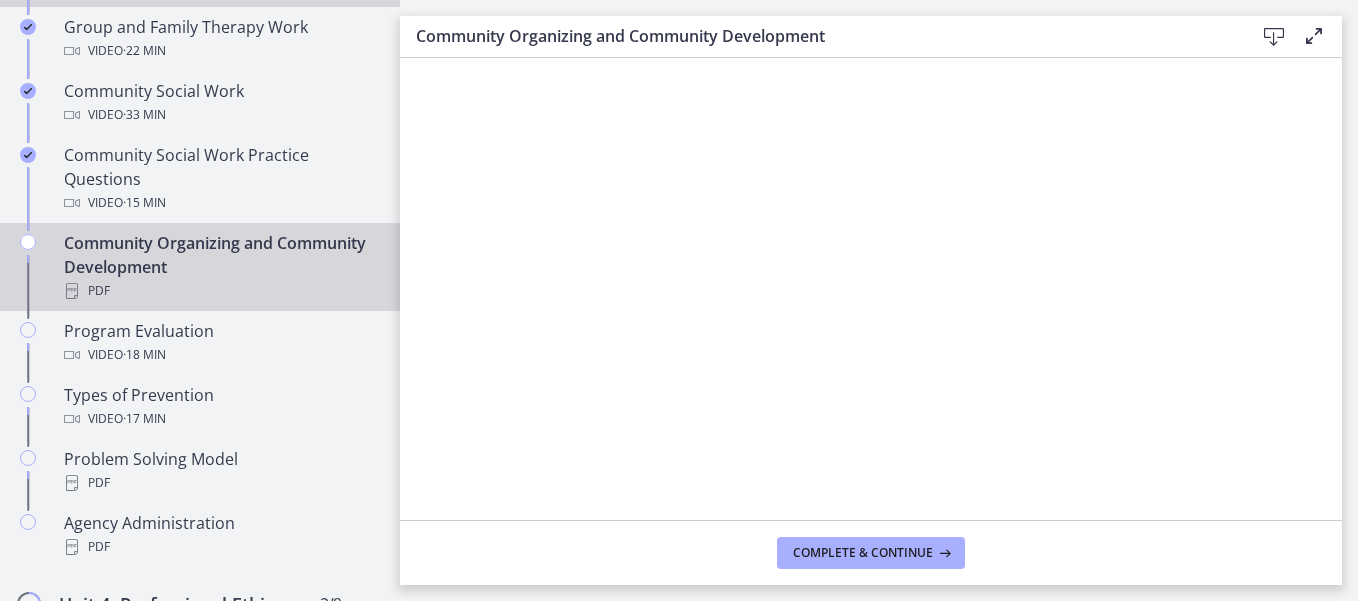 scroll, scrollTop: 1080, scrollLeft: 0, axis: vertical 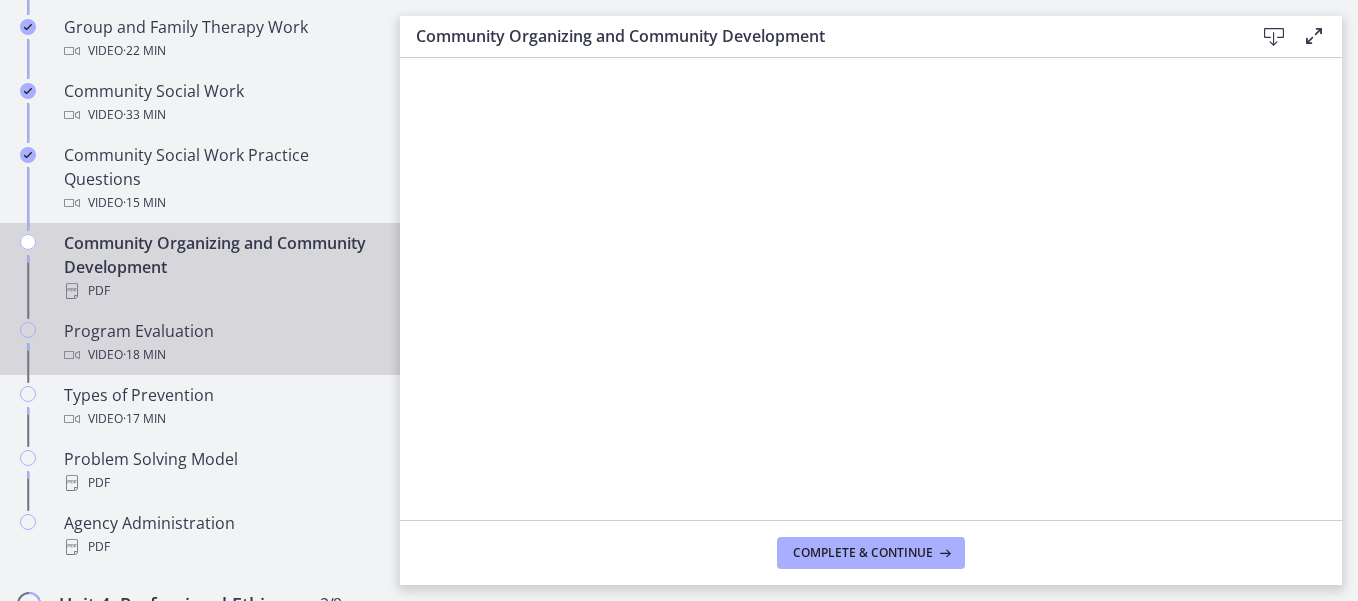 click on "·  18 min" at bounding box center [144, 355] 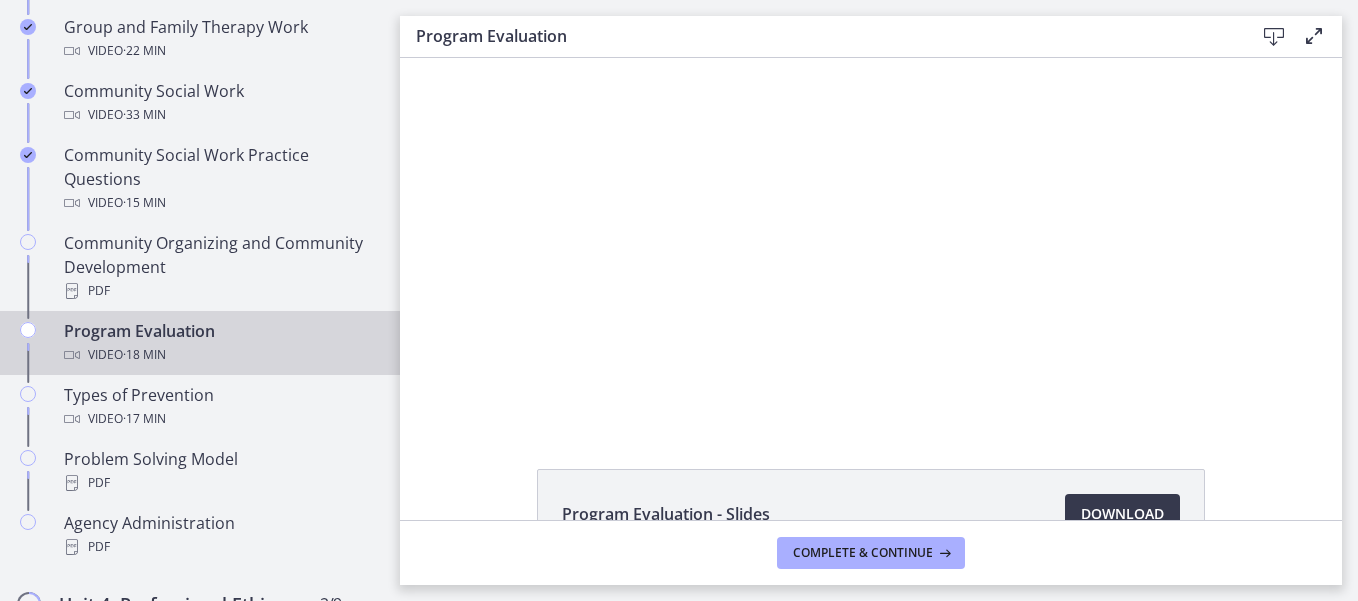 scroll, scrollTop: 0, scrollLeft: 0, axis: both 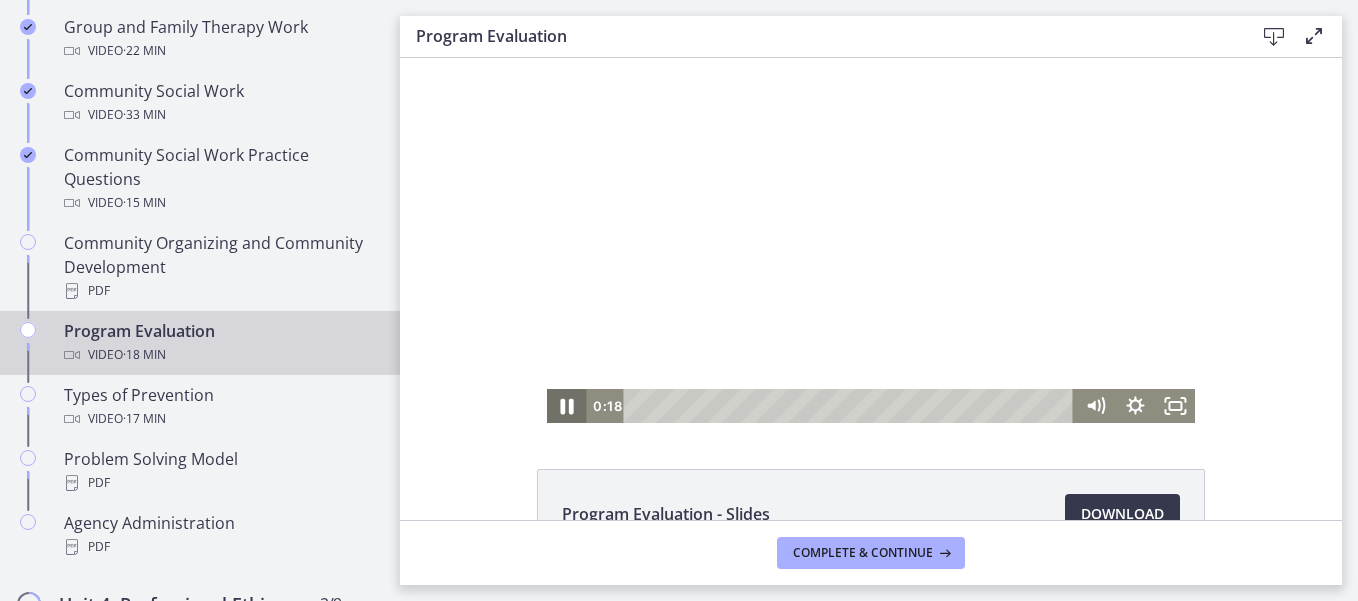 click 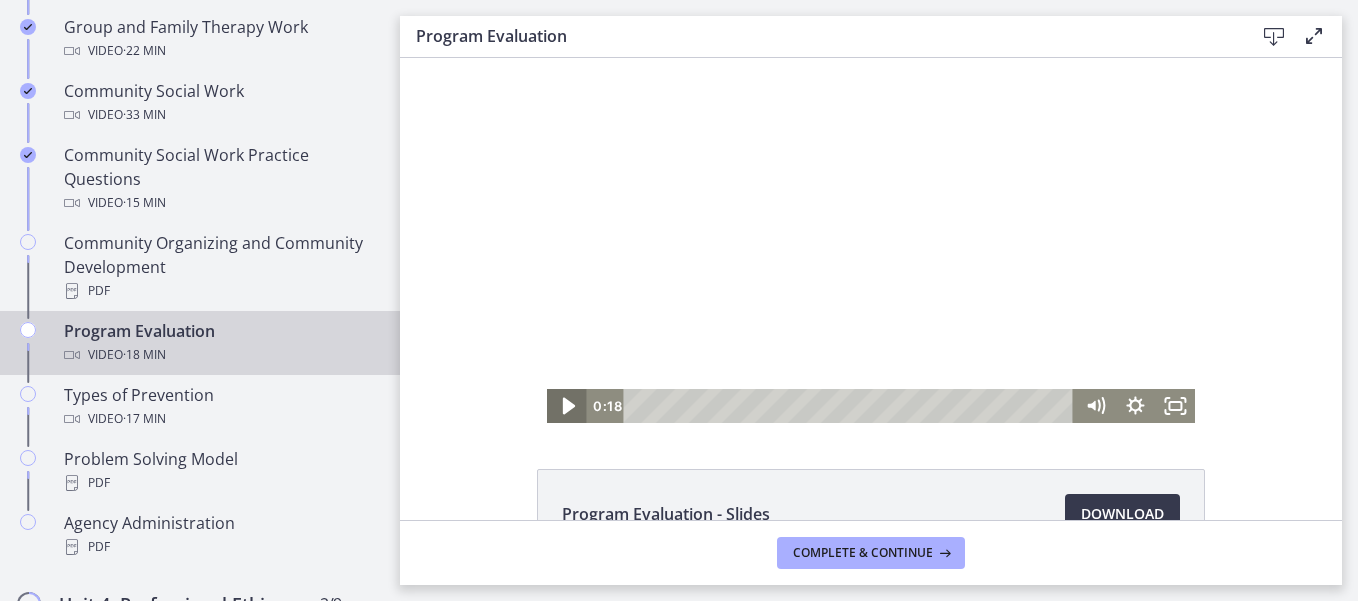 click 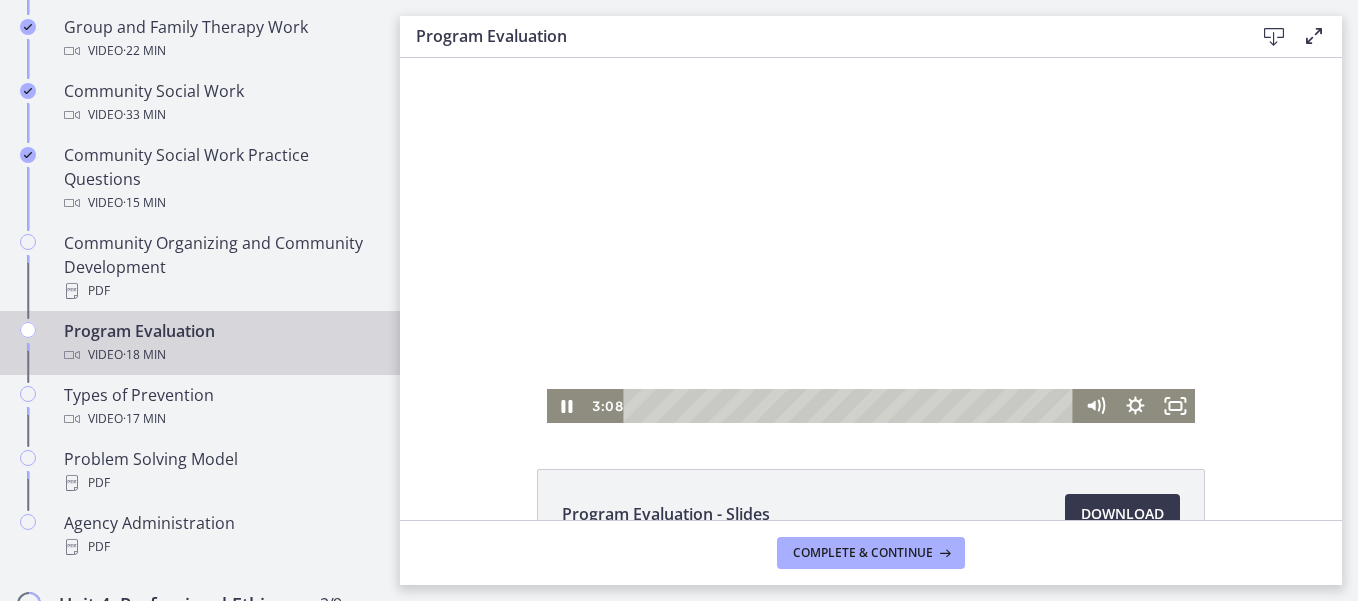 click on "Click for sound
@keyframes VOLUME_SMALL_WAVE_FLASH {
0% { opacity: 0; }
33% { opacity: 1; }
66% { opacity: 1; }
100% { opacity: 0; }
}
@keyframes VOLUME_LARGE_WAVE_FLASH {
0% { opacity: 0; }
33% { opacity: 1; }
66% { opacity: 1; }
100% { opacity: 0; }
}
.volume__small-wave {
animation: VOLUME_SMALL_WAVE_FLASH 2s infinite;
opacity: 0;
}
.volume__large-wave {
animation: VOLUME_LARGE_WAVE_FLASH 2s infinite .3s;
opacity: 0;
}
3:08 0:00" at bounding box center (871, 240) 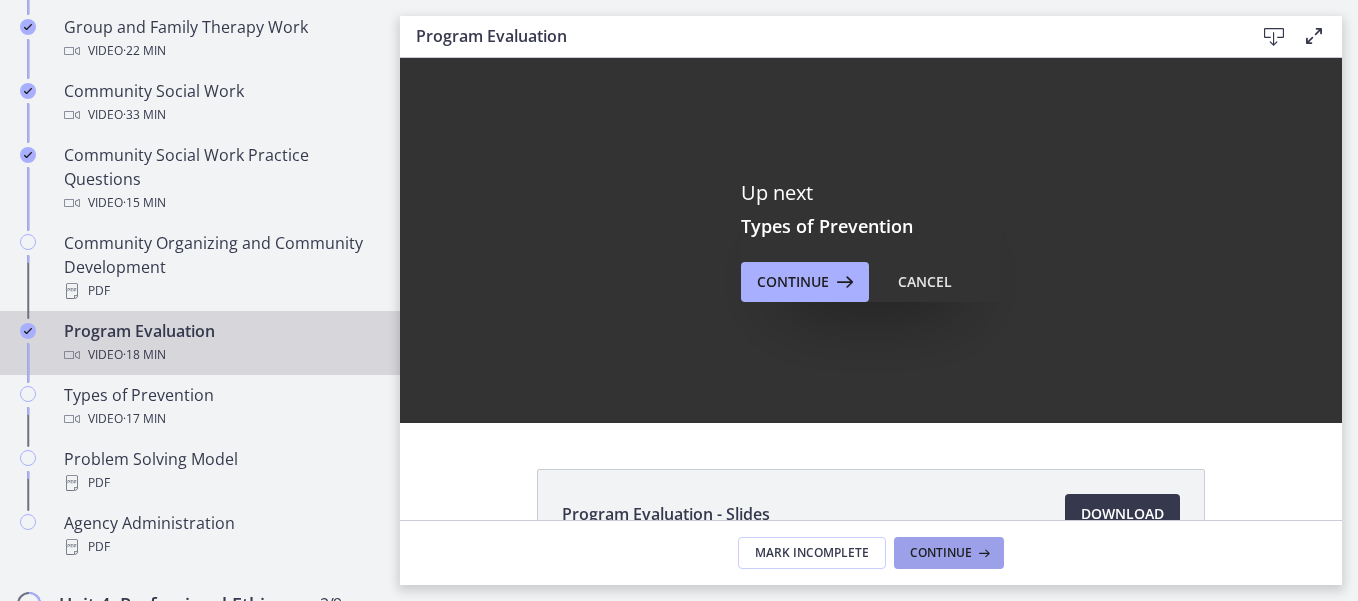 click on "Continue" at bounding box center (949, 553) 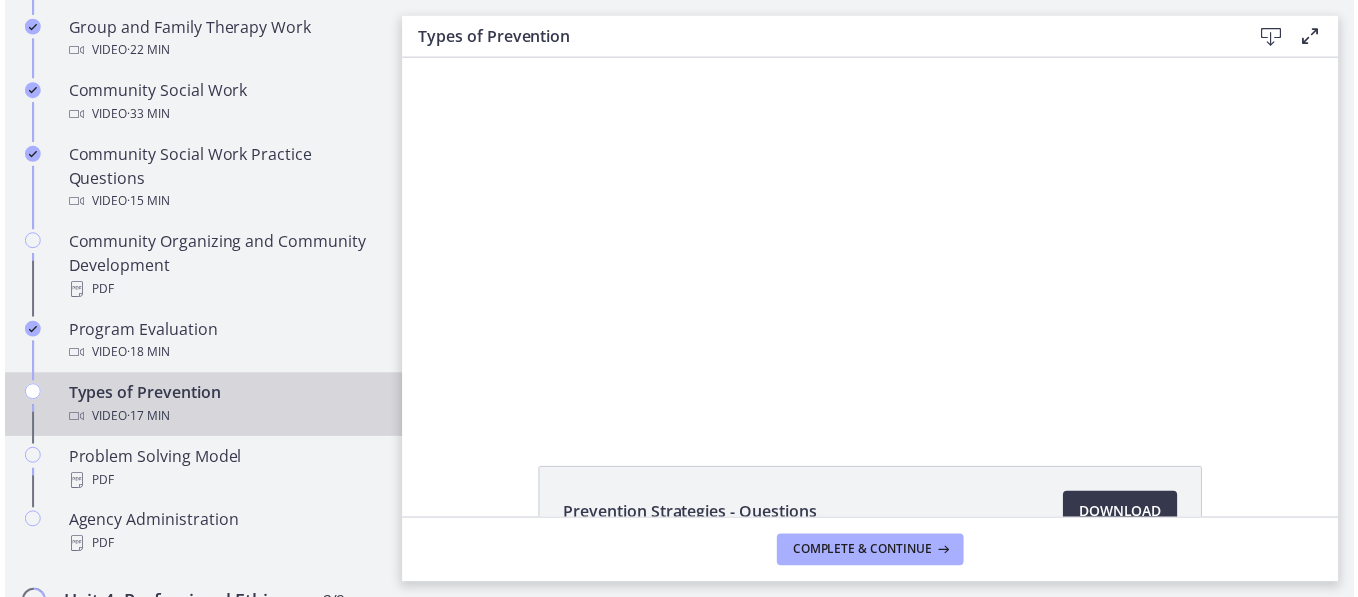 scroll, scrollTop: 0, scrollLeft: 0, axis: both 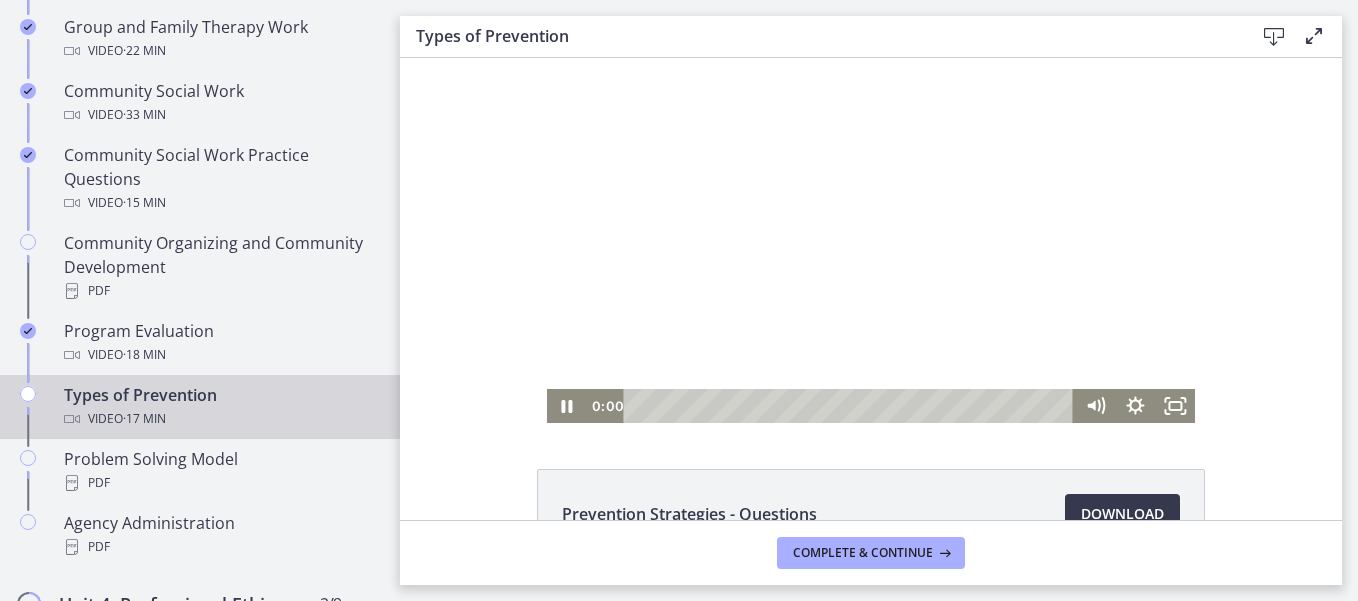 click on "0:00 0:00" at bounding box center [831, 406] 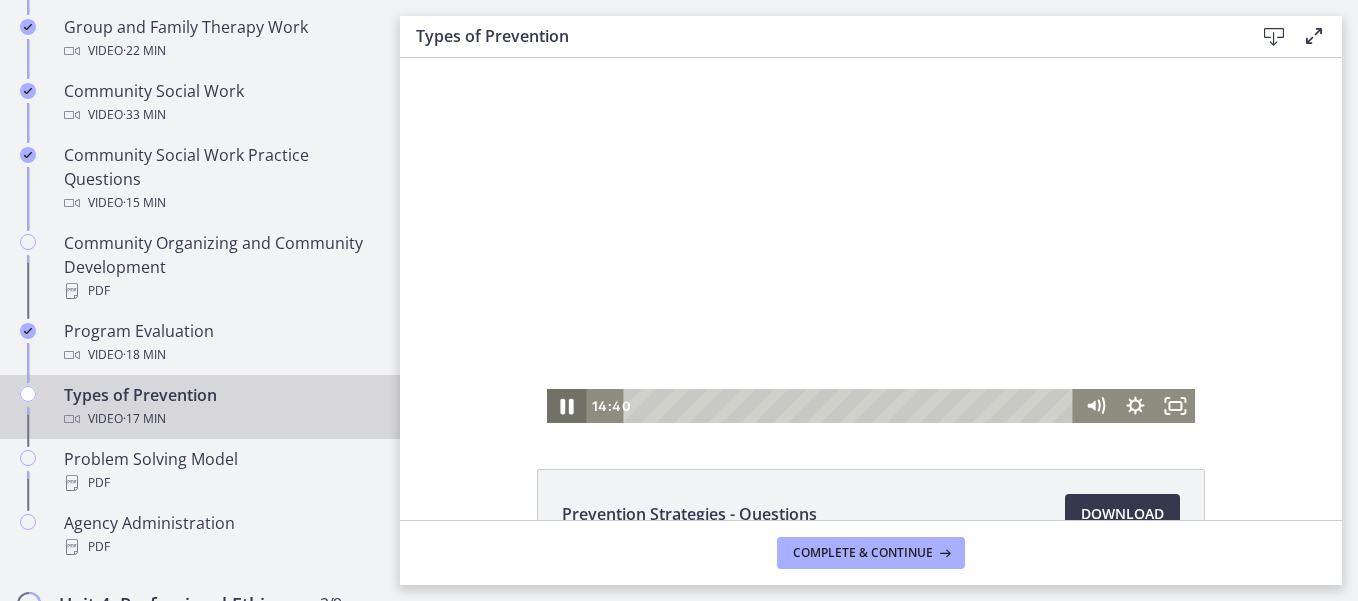 click 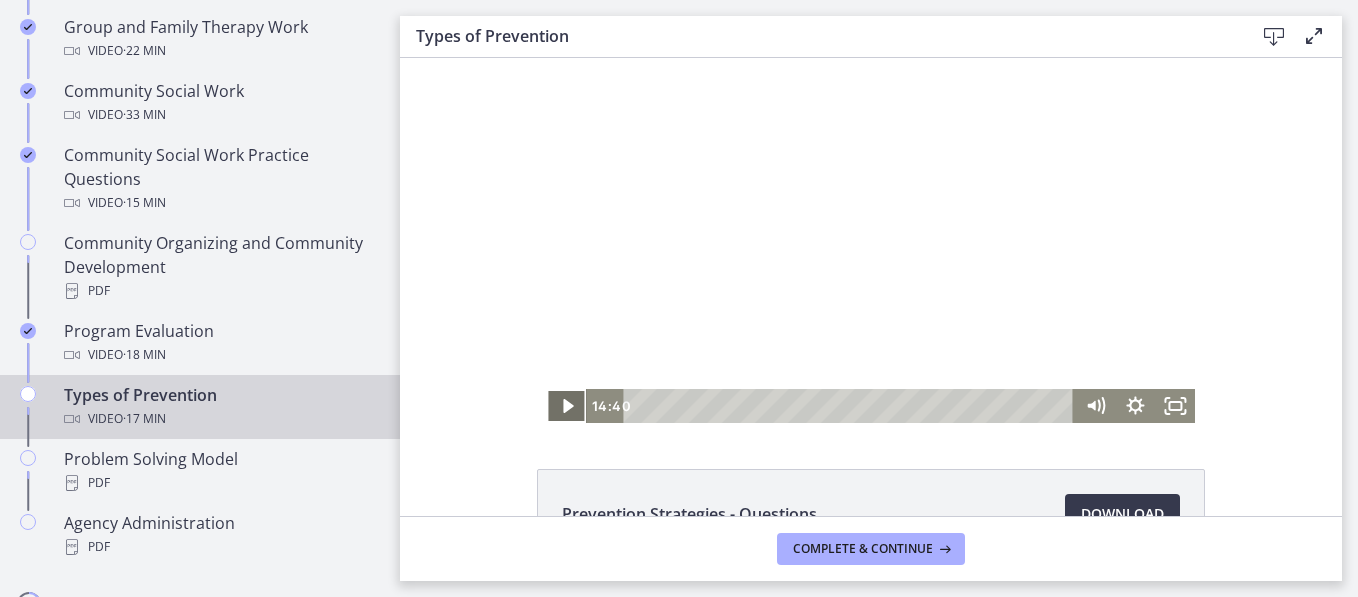 click 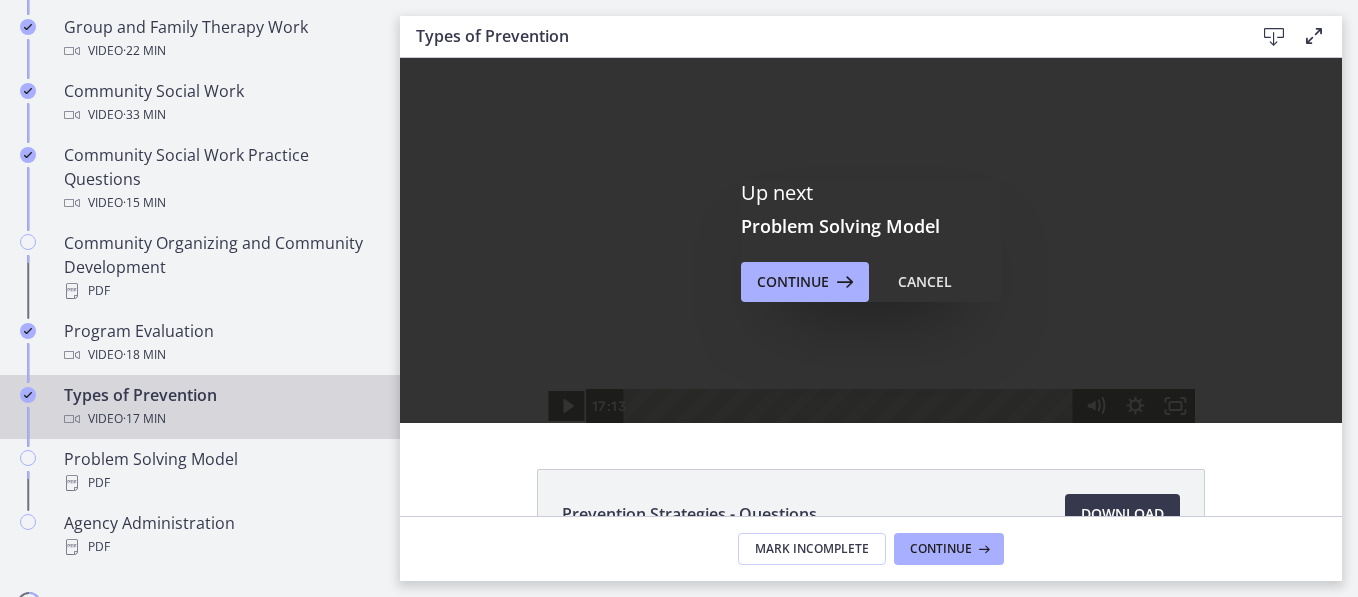 scroll, scrollTop: 1080, scrollLeft: 0, axis: vertical 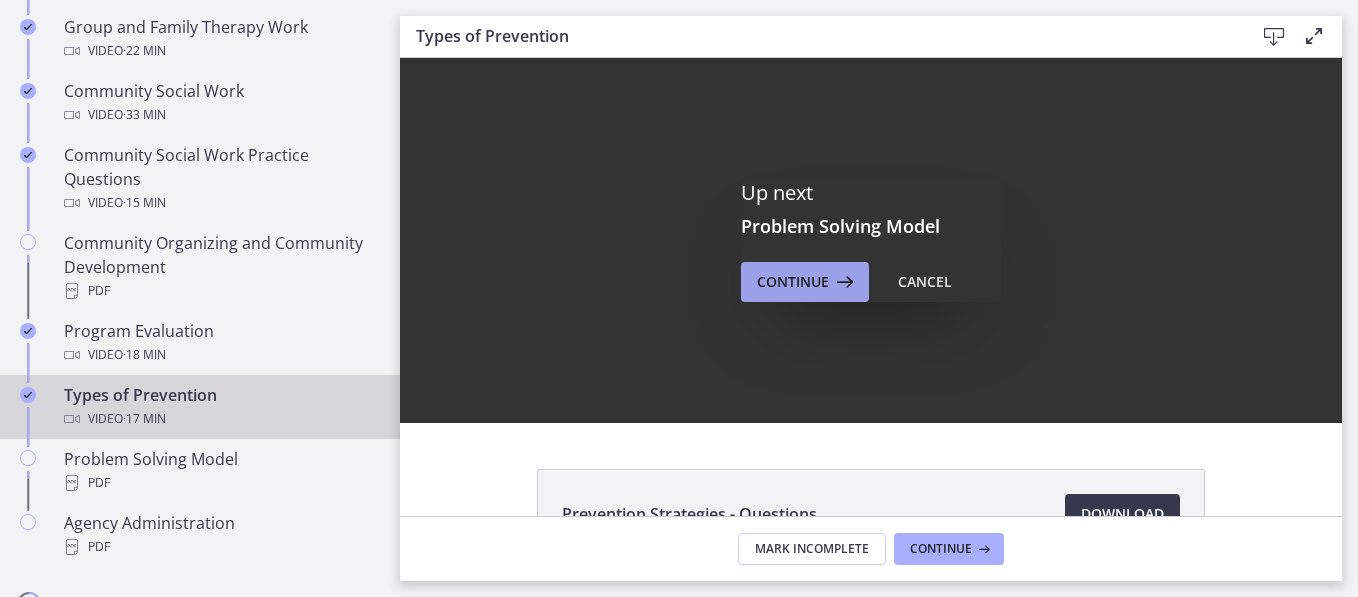 click on "Continue" at bounding box center (793, 282) 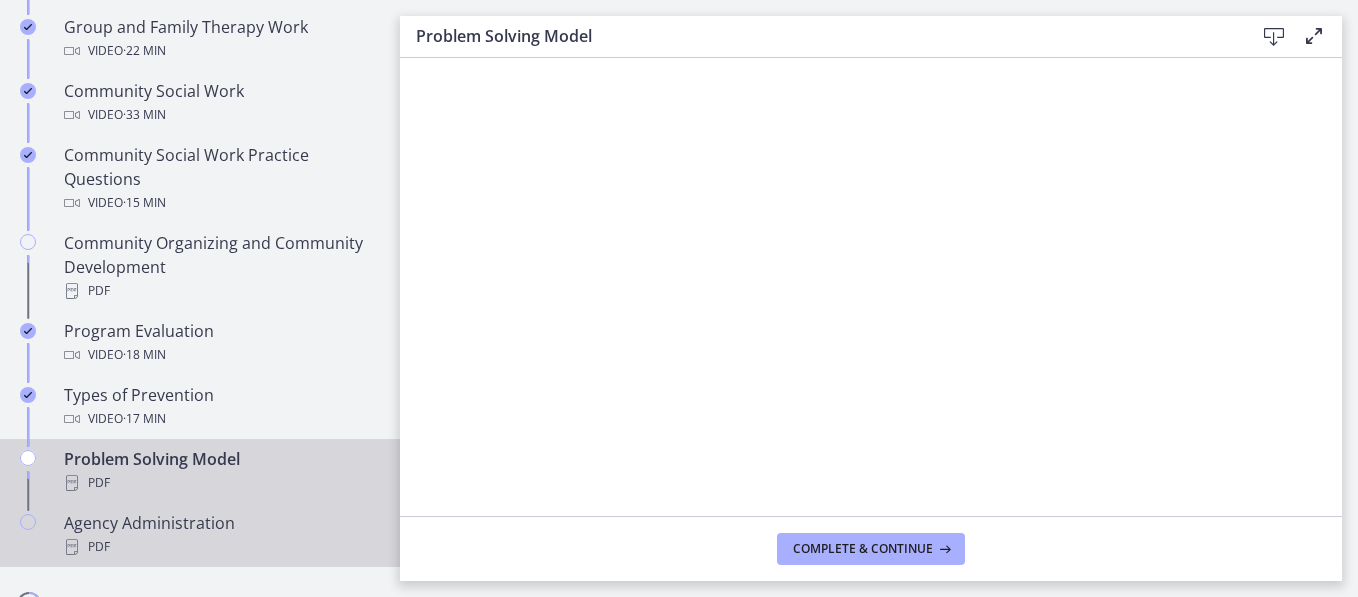 click on "Agency Administration
PDF" at bounding box center [220, 535] 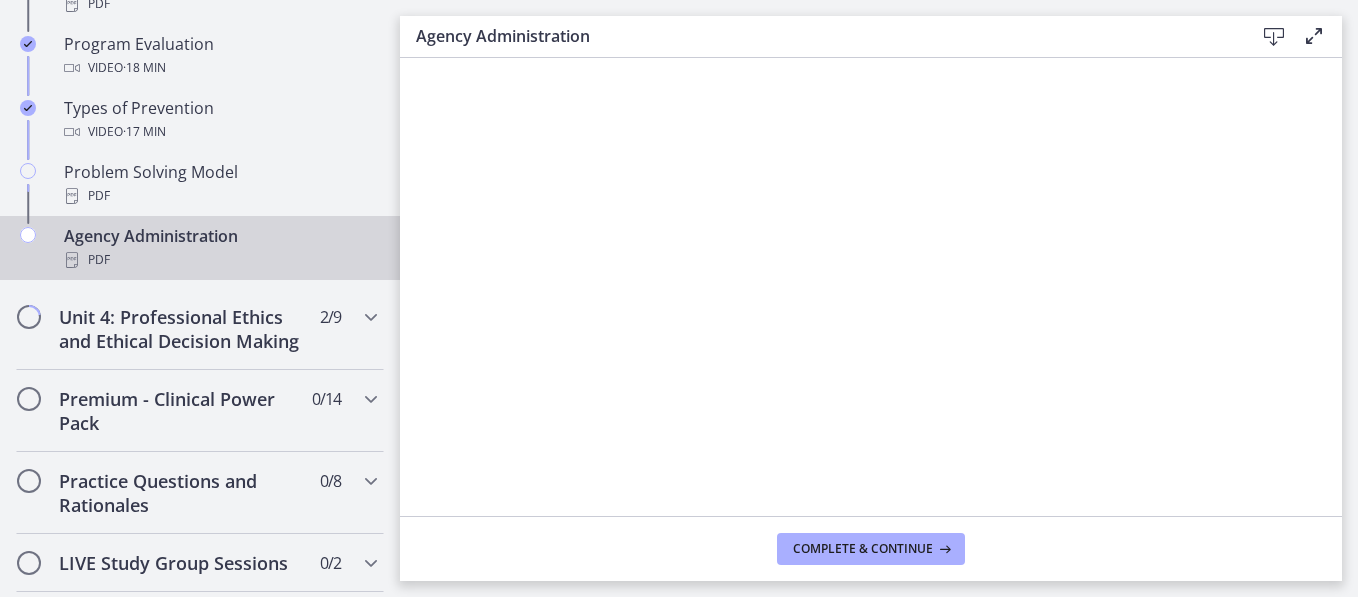 scroll, scrollTop: 1370, scrollLeft: 0, axis: vertical 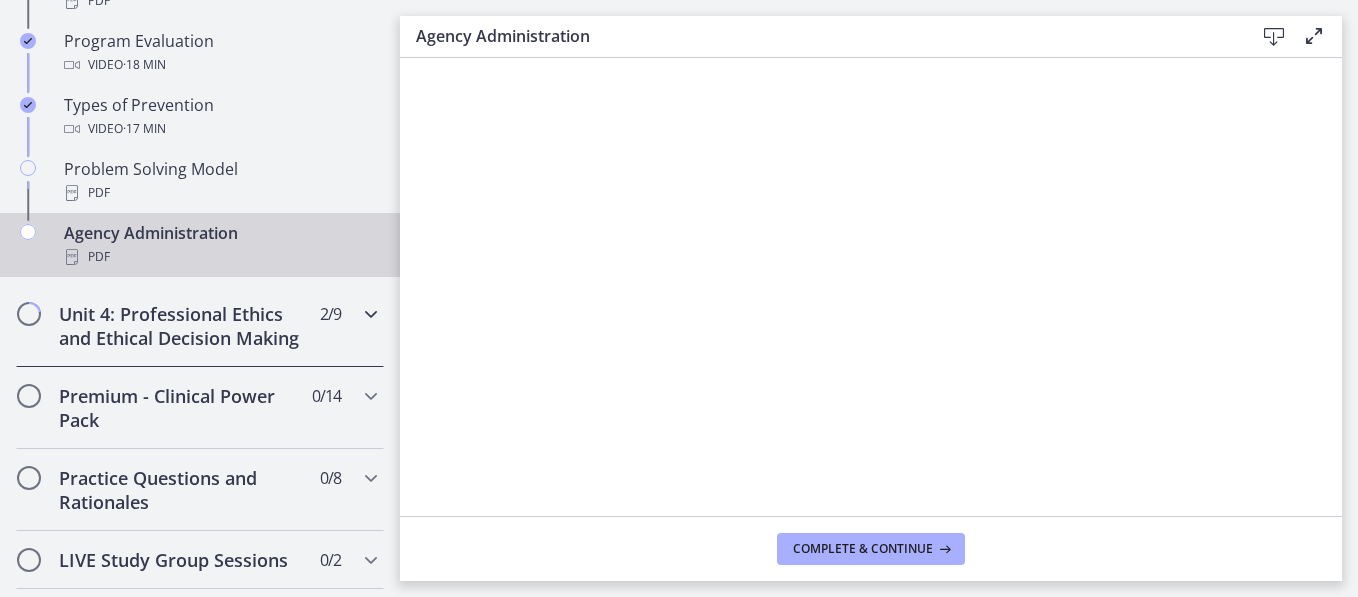 click on "Unit 4: Professional Ethics and Ethical Decision Making" at bounding box center [181, 326] 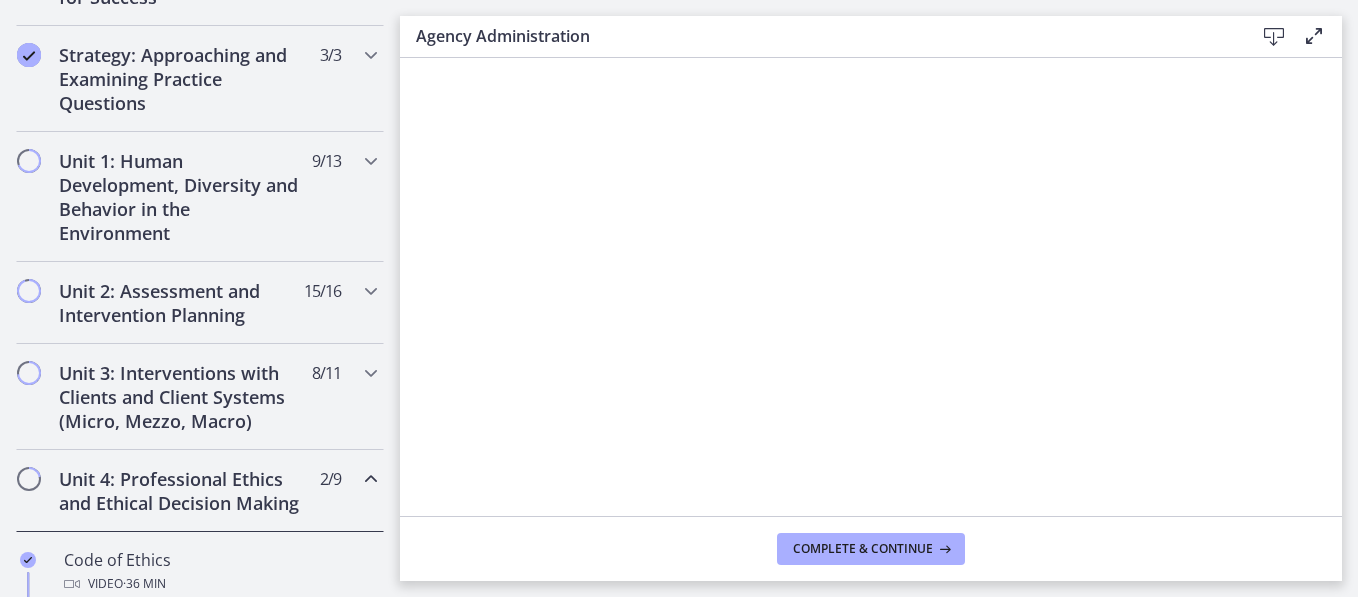 scroll, scrollTop: 428, scrollLeft: 0, axis: vertical 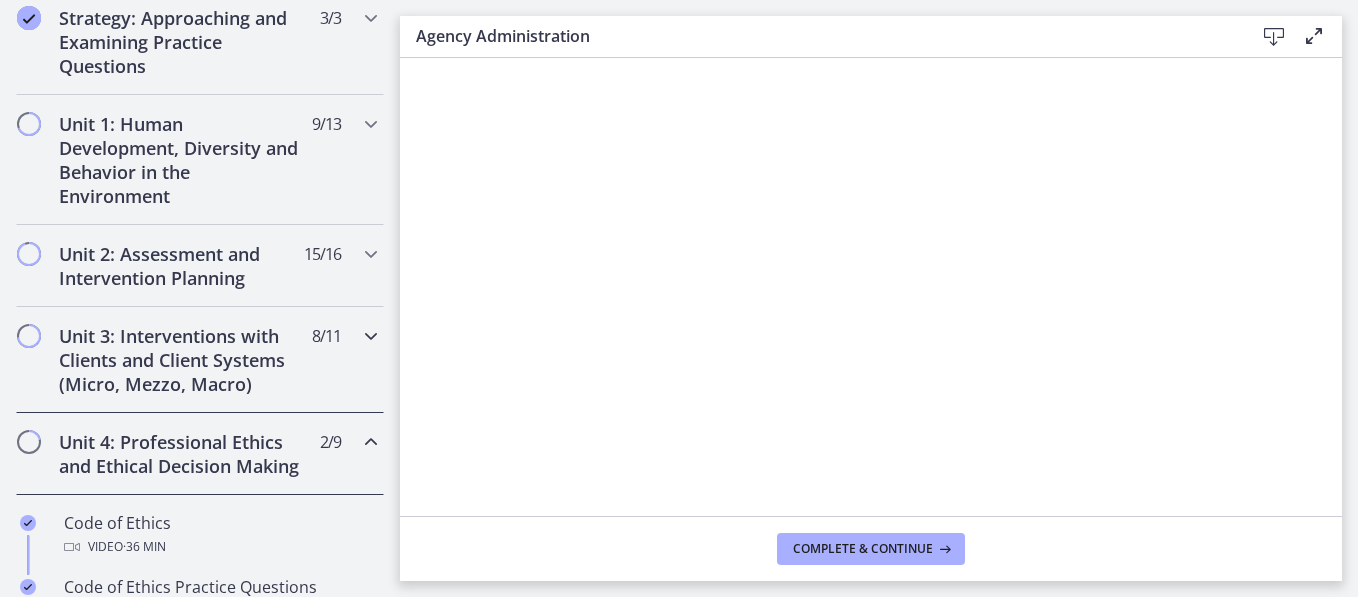 click on "Unit 3: Interventions with Clients and Client Systems (Micro, Mezzo, Macro)" at bounding box center [181, 360] 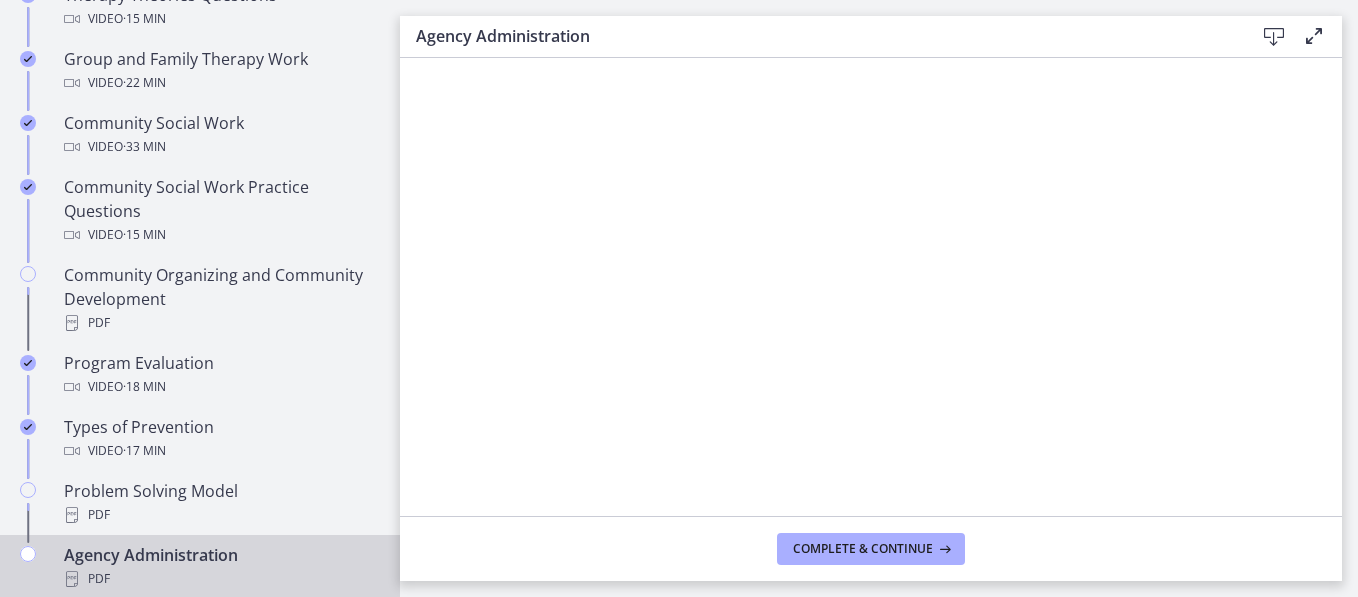 scroll, scrollTop: 1068, scrollLeft: 0, axis: vertical 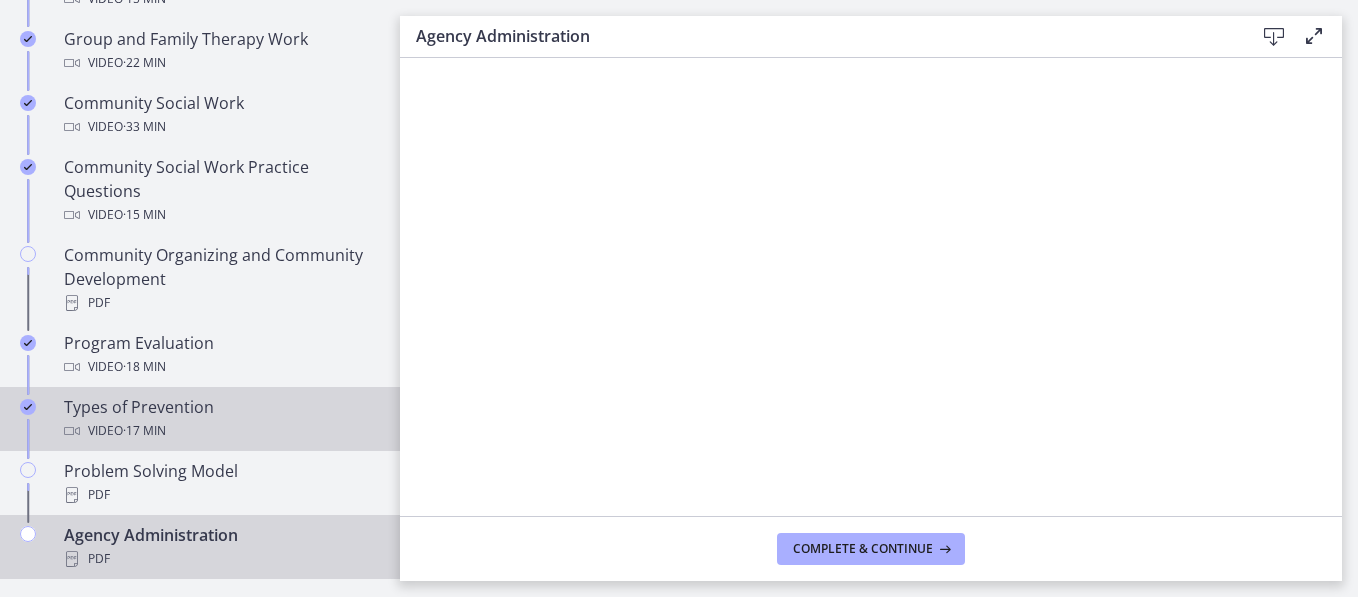 click on "Types of Prevention
Video
·  17 min" at bounding box center [220, 419] 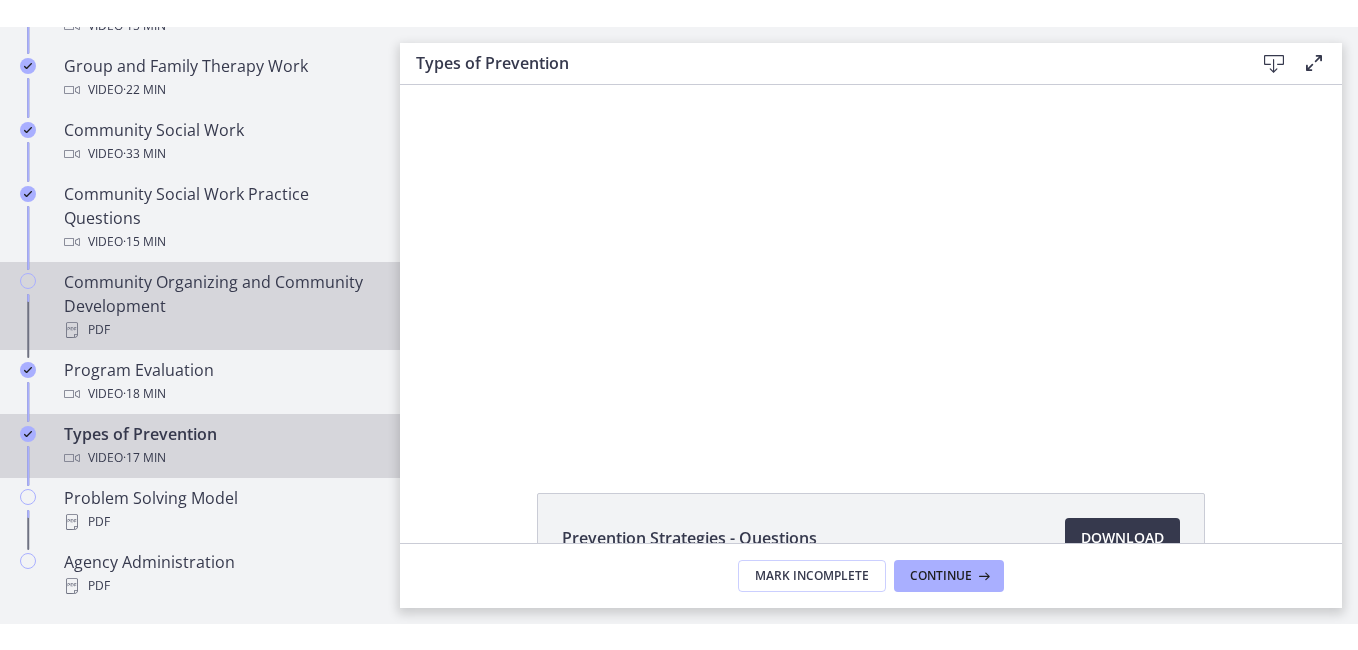 scroll, scrollTop: 0, scrollLeft: 0, axis: both 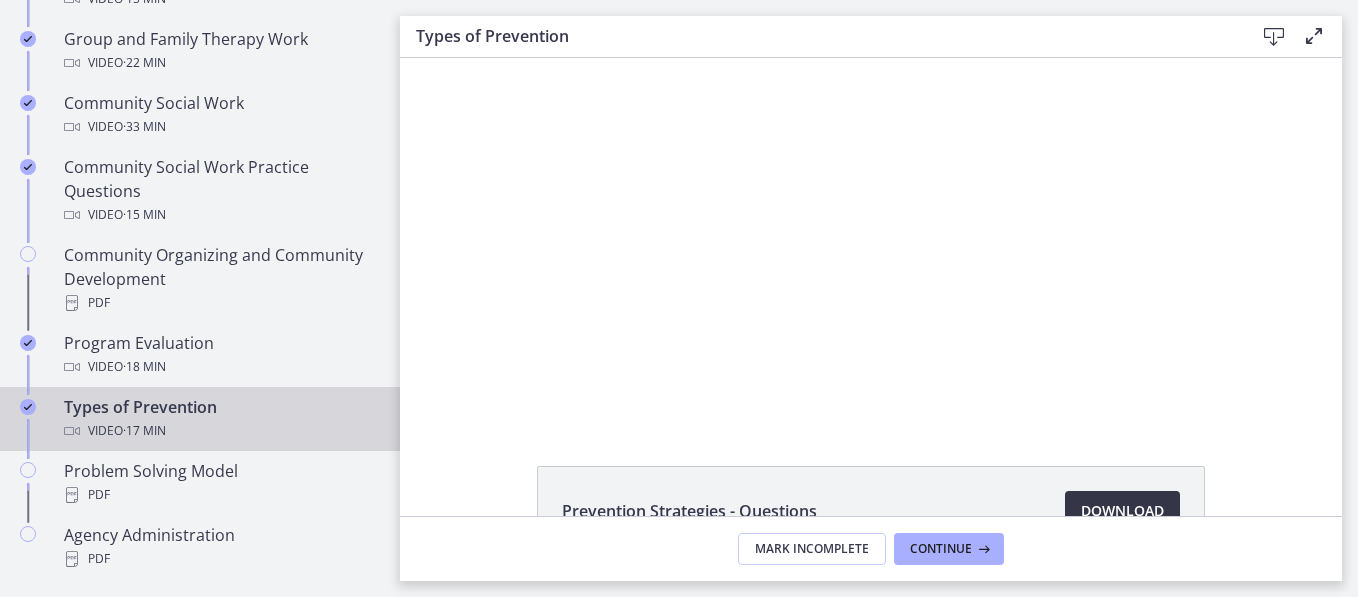 click on "Download
Opens in a new window" at bounding box center [1122, 511] 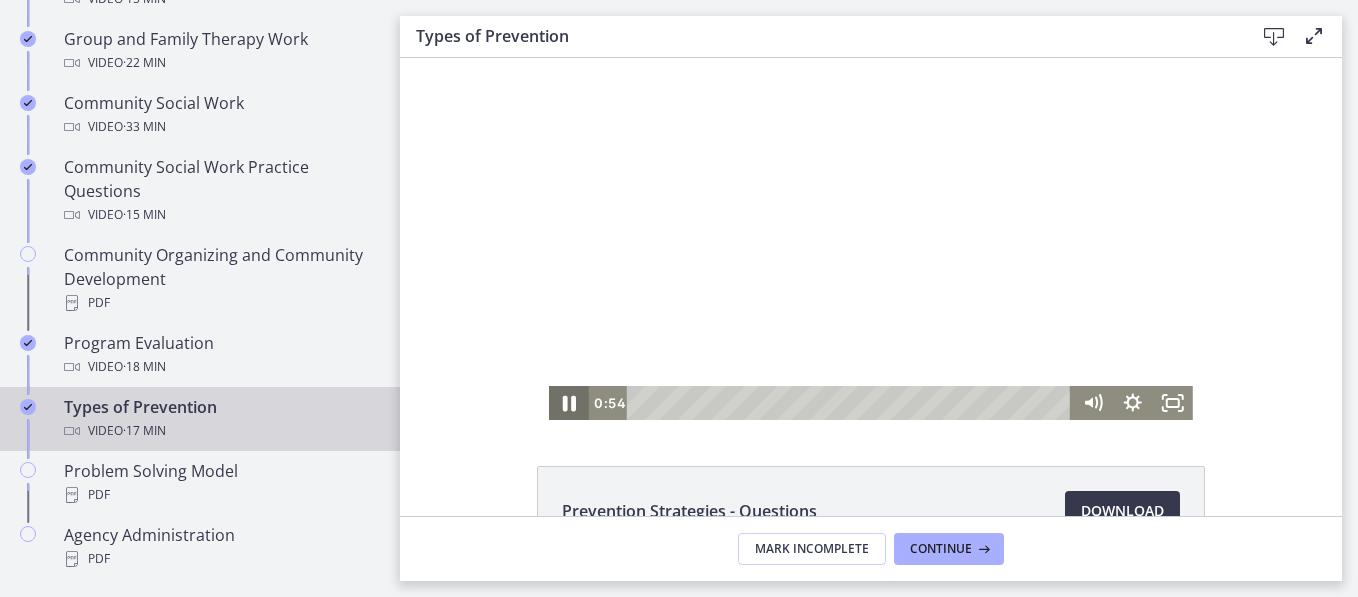 click 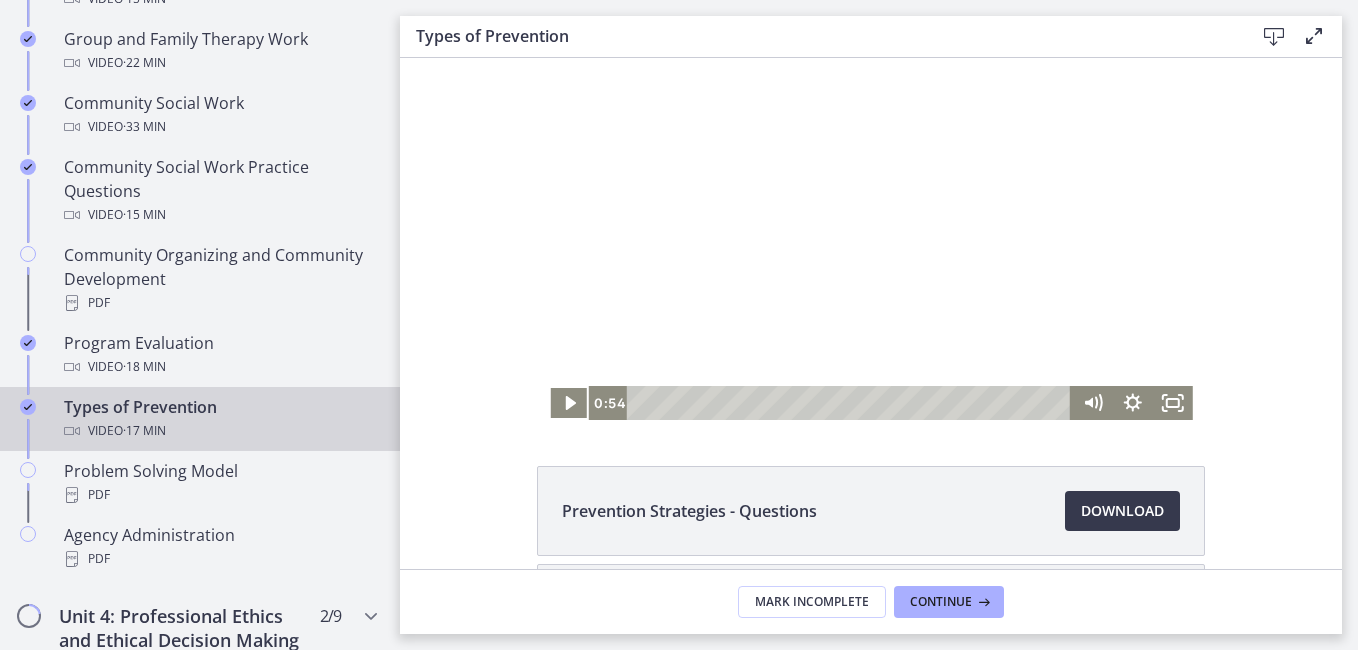 scroll, scrollTop: 1069, scrollLeft: 0, axis: vertical 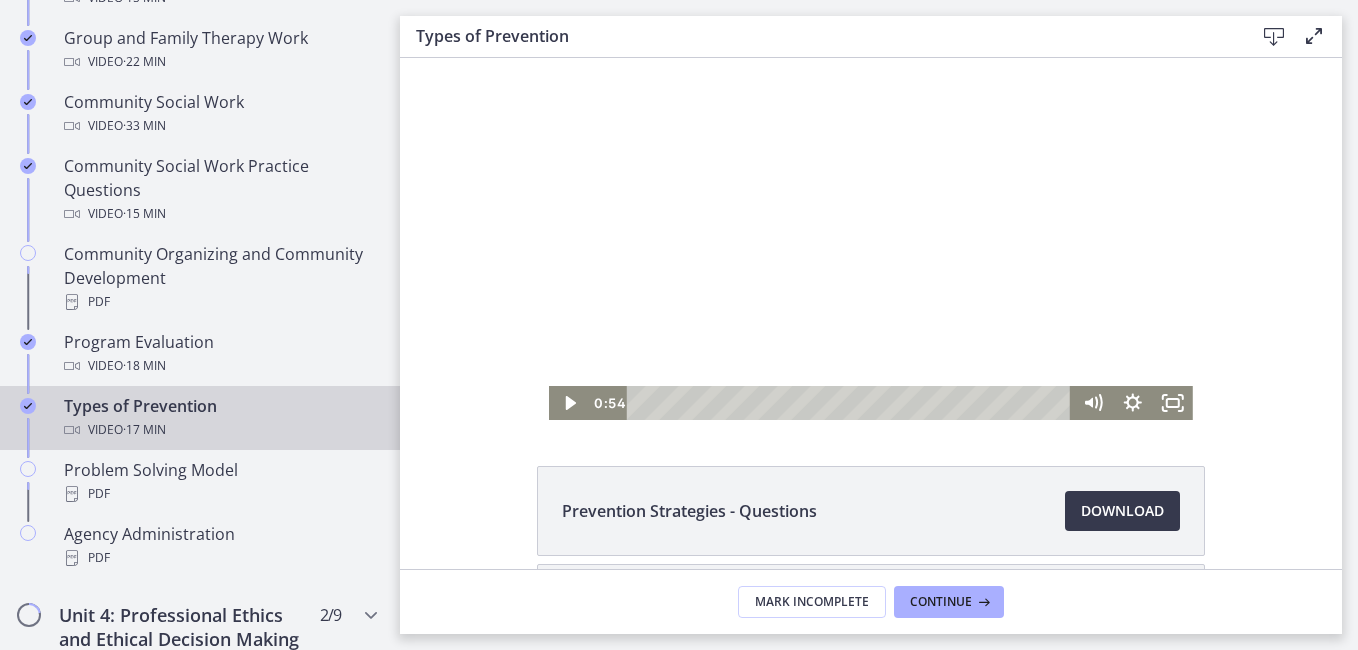 click at bounding box center [871, 239] 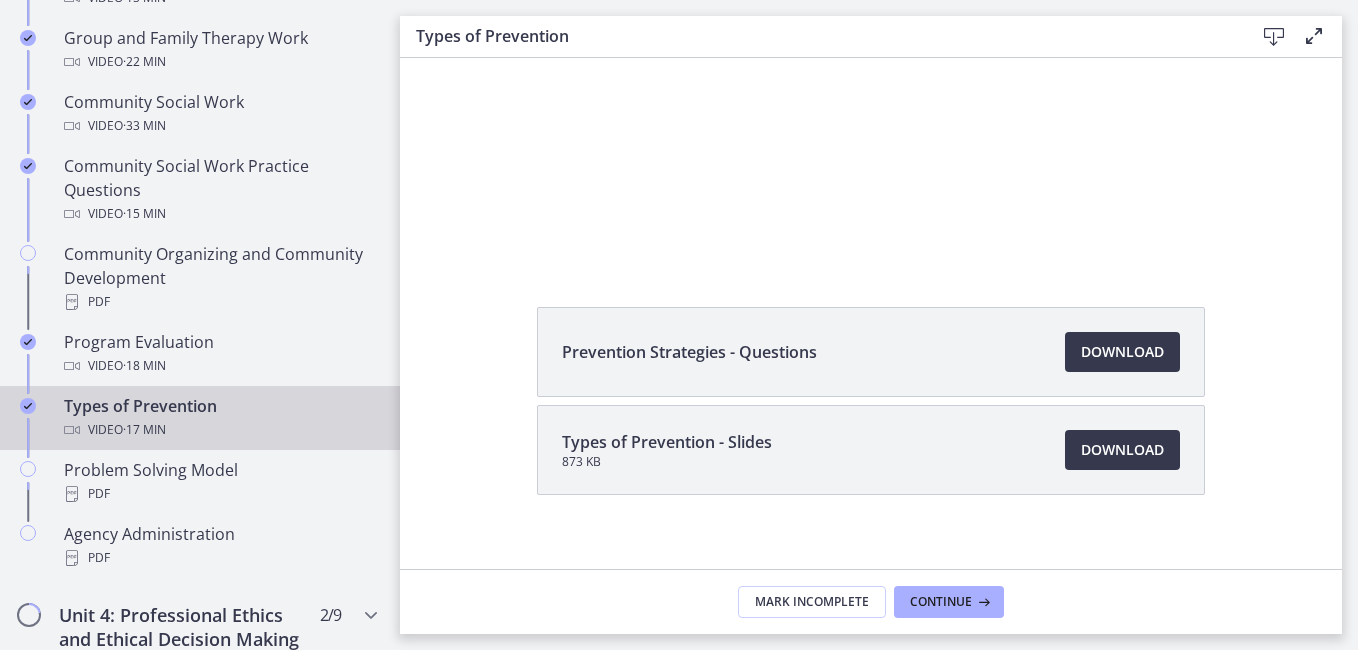scroll, scrollTop: 174, scrollLeft: 0, axis: vertical 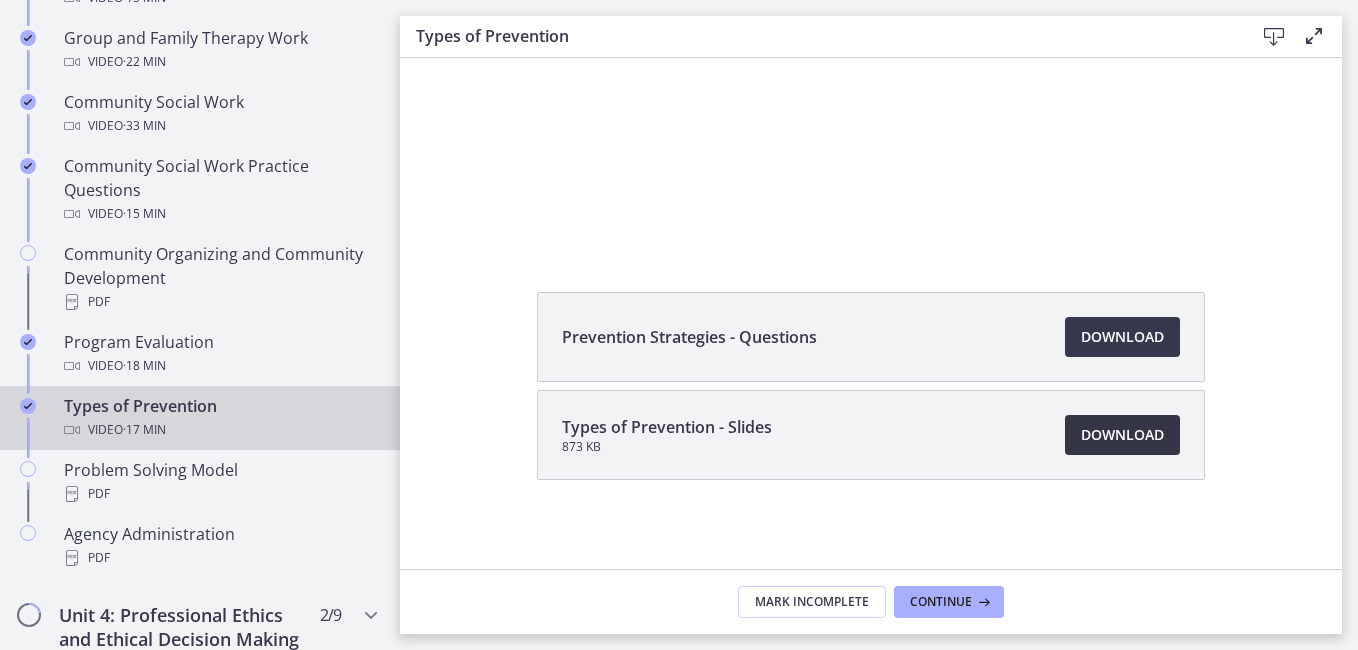 click on "Download
Opens in a new window" at bounding box center (1122, 435) 